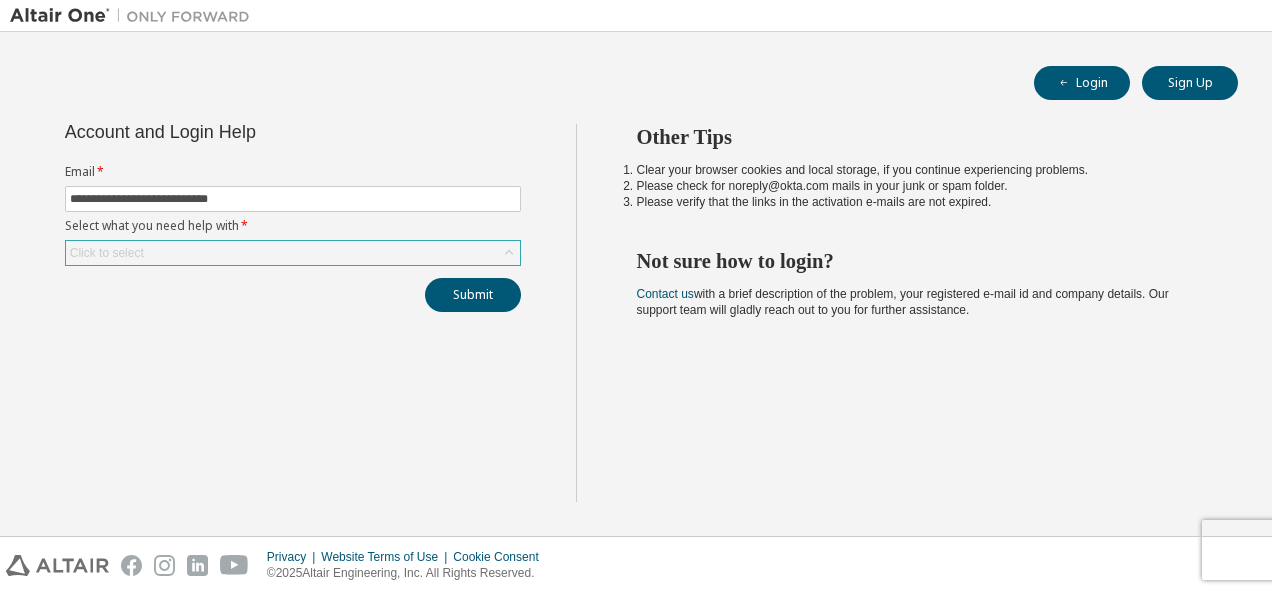 scroll, scrollTop: 0, scrollLeft: 0, axis: both 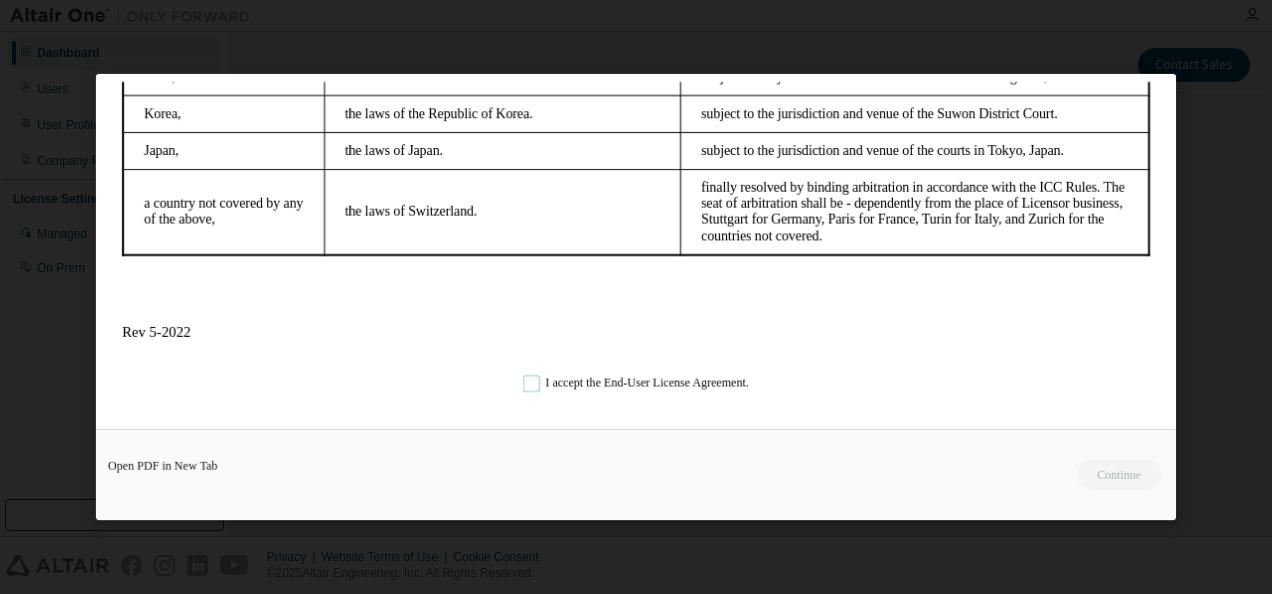 click on "I accept the End-User License Agreement." at bounding box center (636, 382) 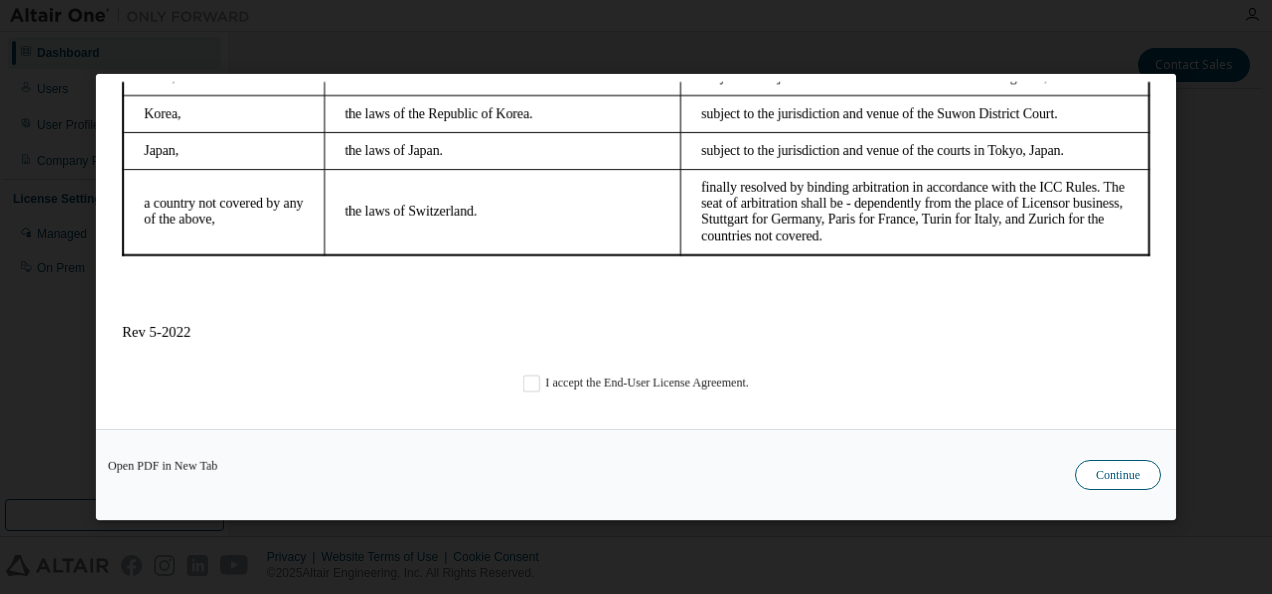 click on "Continue" at bounding box center [1118, 475] 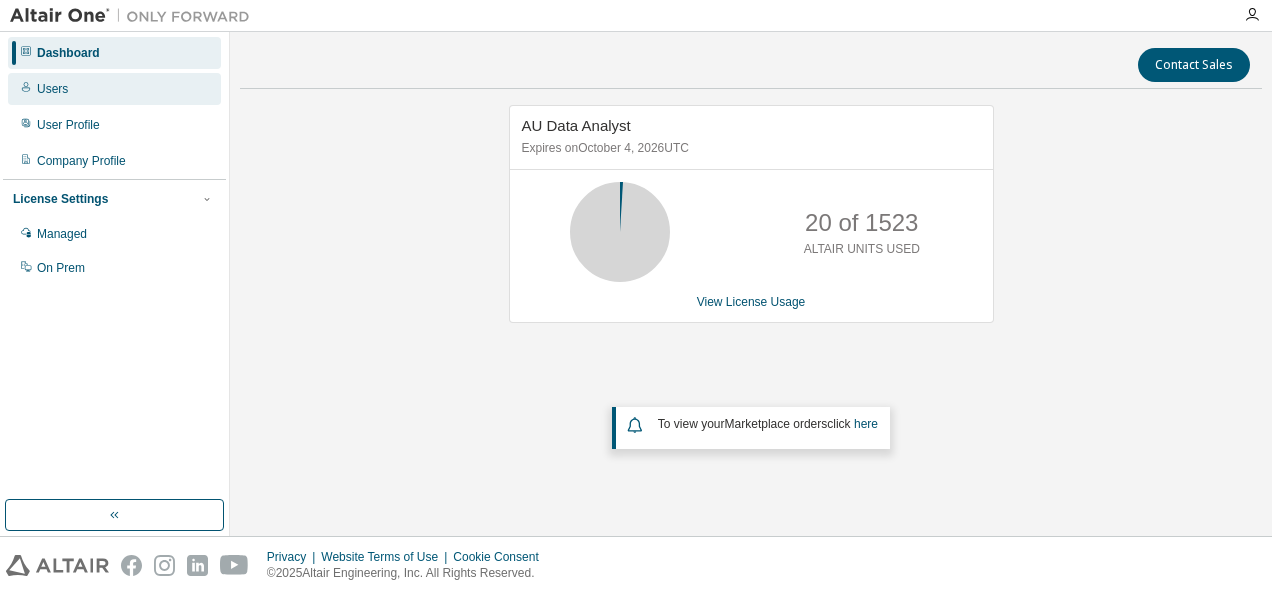 click on "Users" at bounding box center (52, 89) 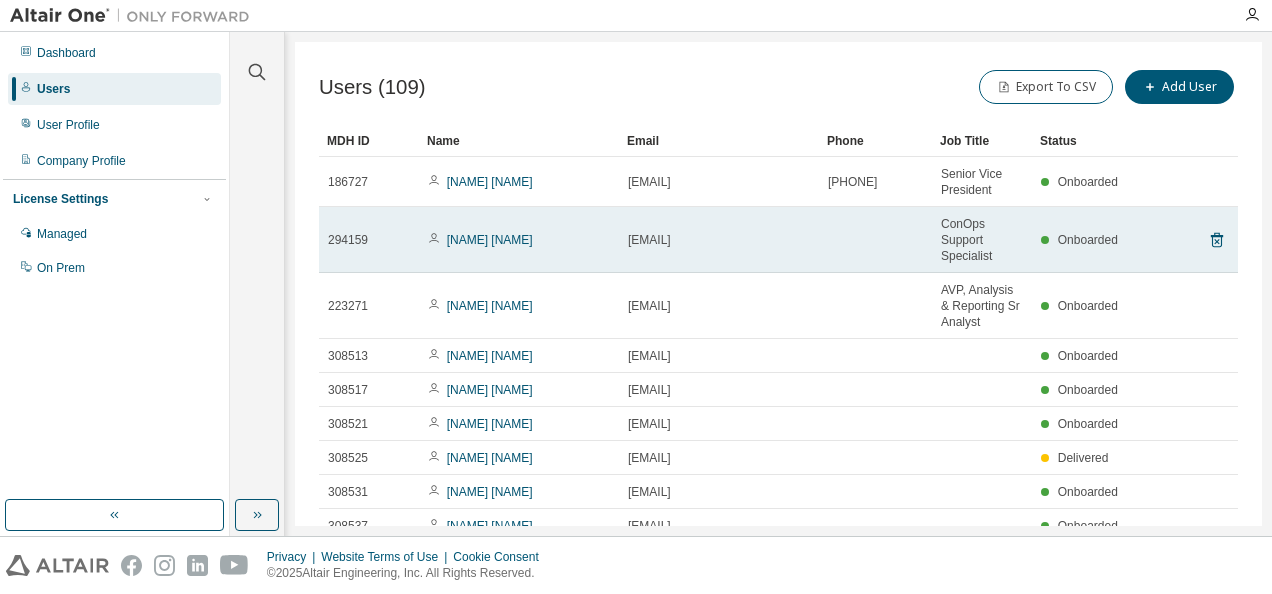 scroll, scrollTop: 2, scrollLeft: 0, axis: vertical 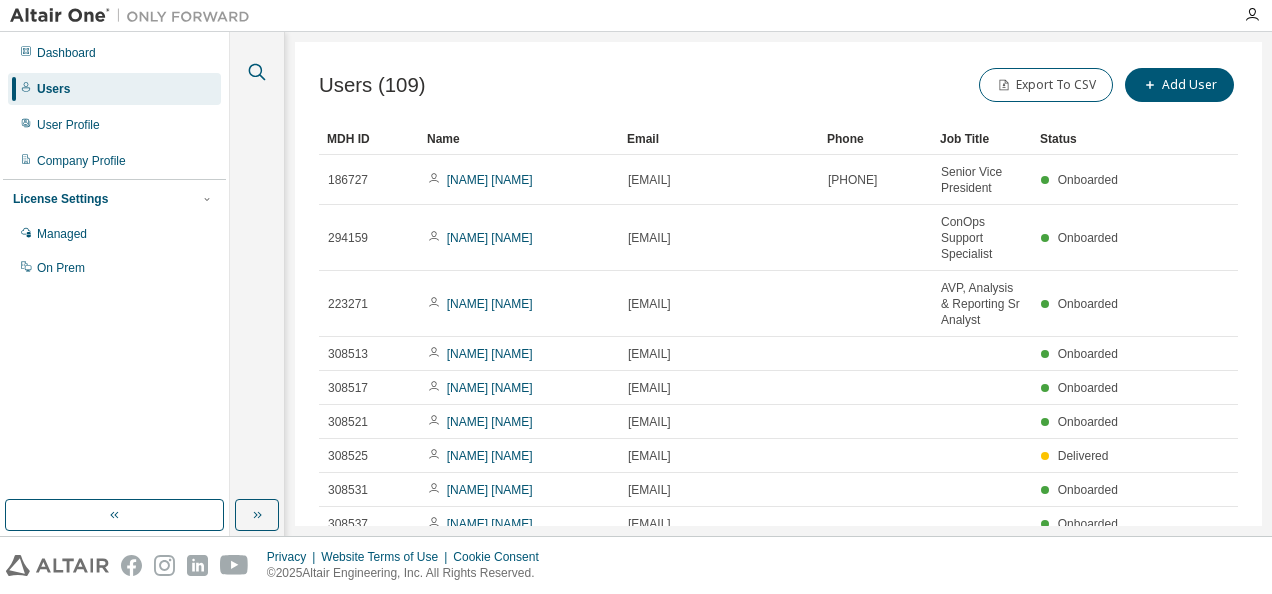 click 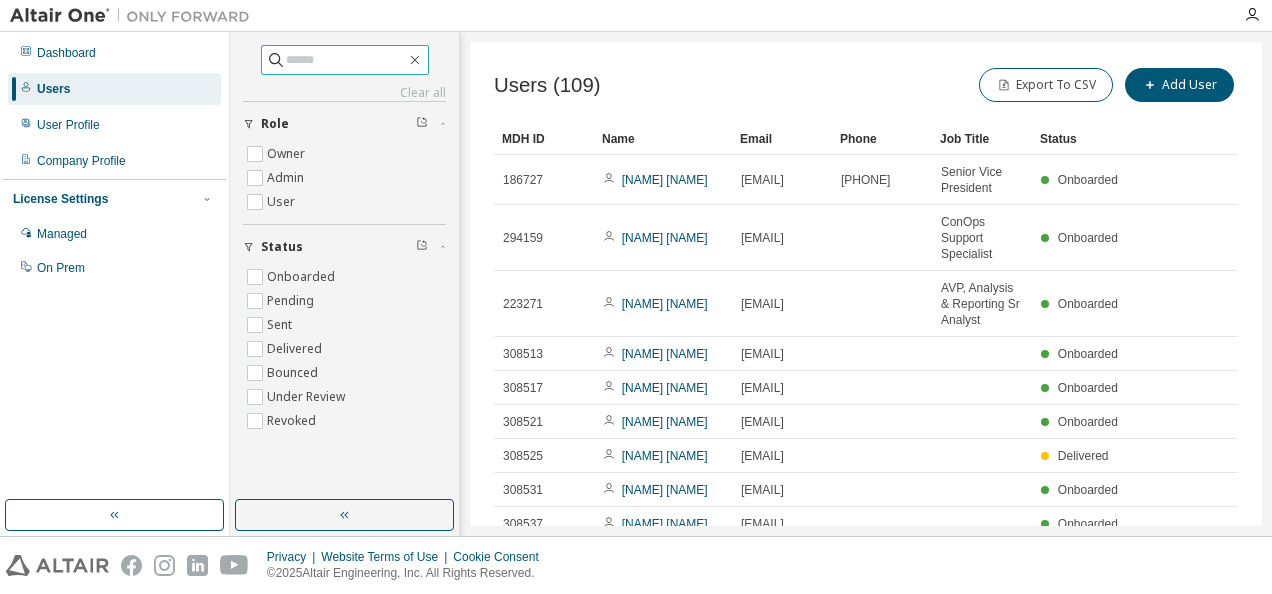 click at bounding box center [346, 60] 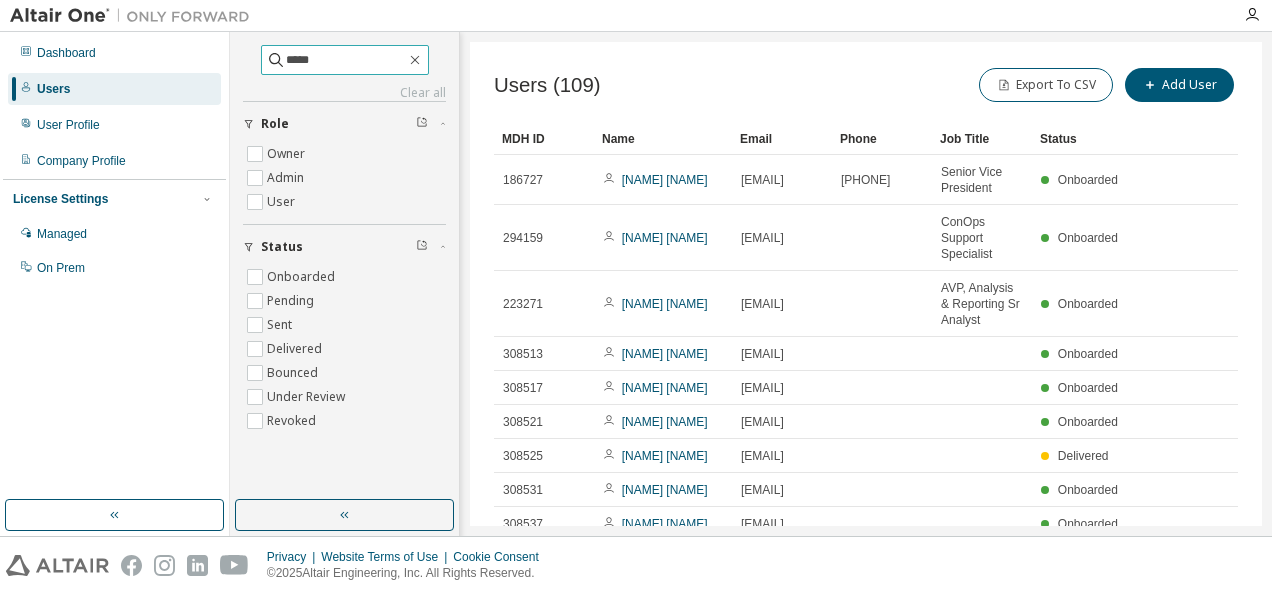 type on "*****" 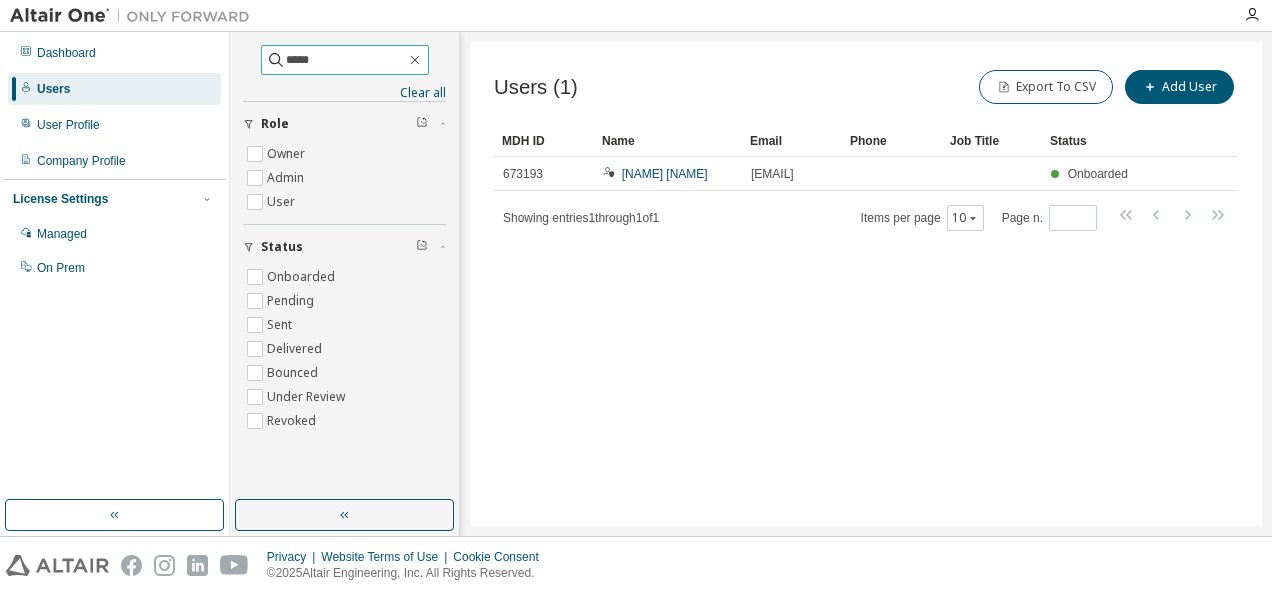 scroll, scrollTop: 0, scrollLeft: 0, axis: both 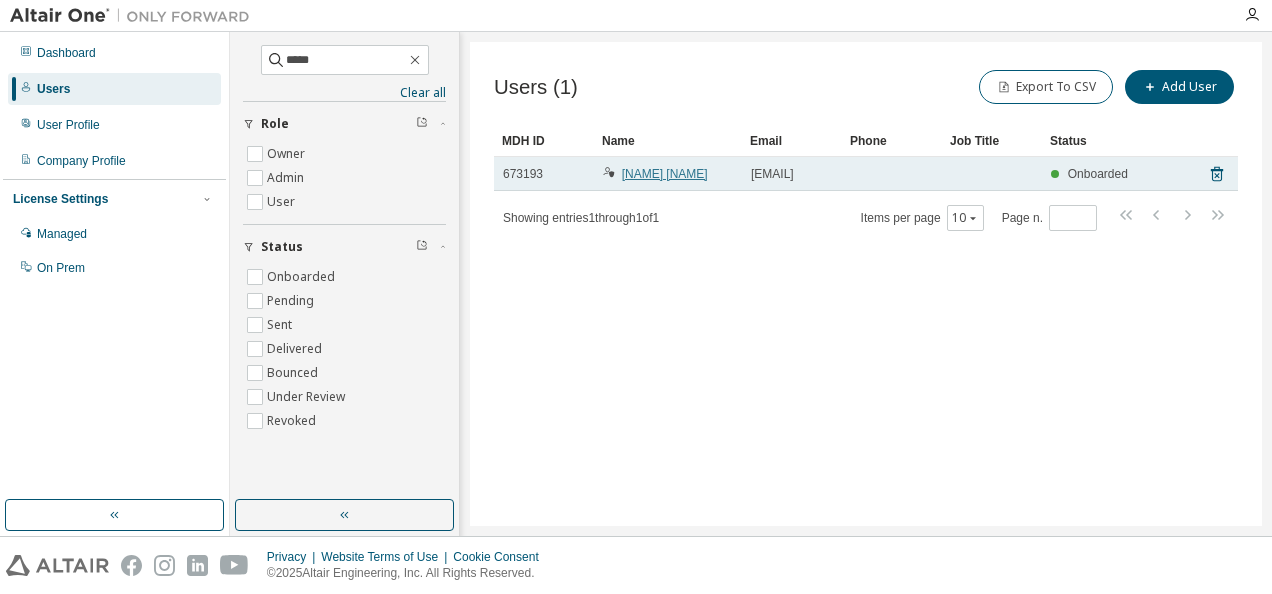 click on "[NAME] [NAME]" at bounding box center [665, 174] 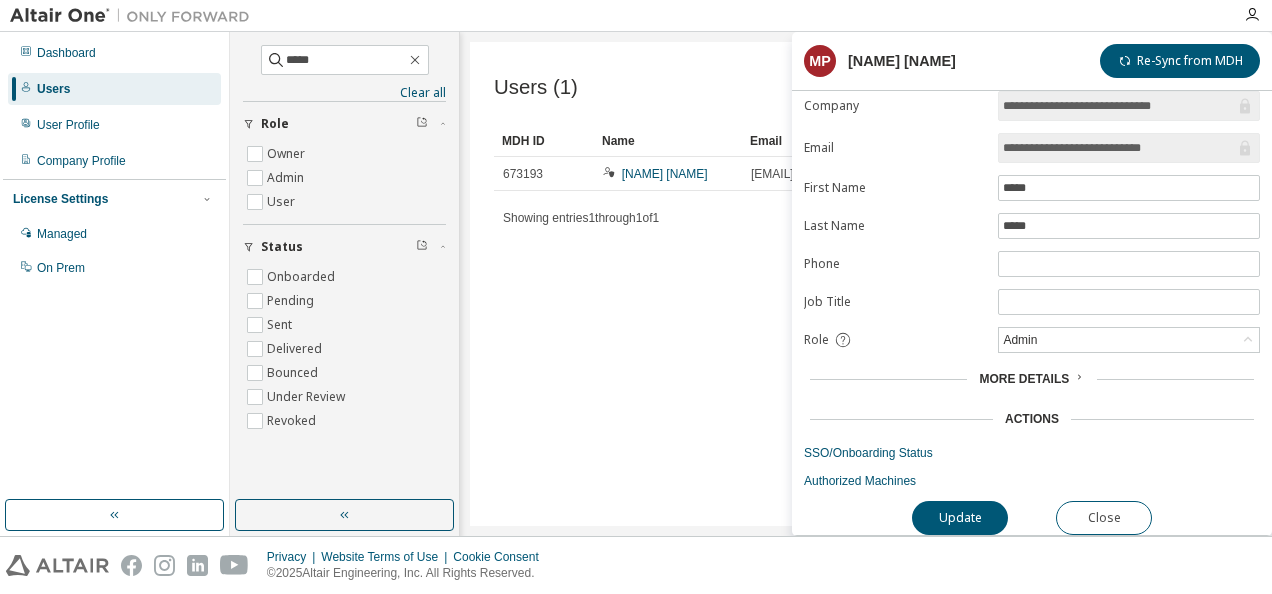 scroll, scrollTop: 12, scrollLeft: 0, axis: vertical 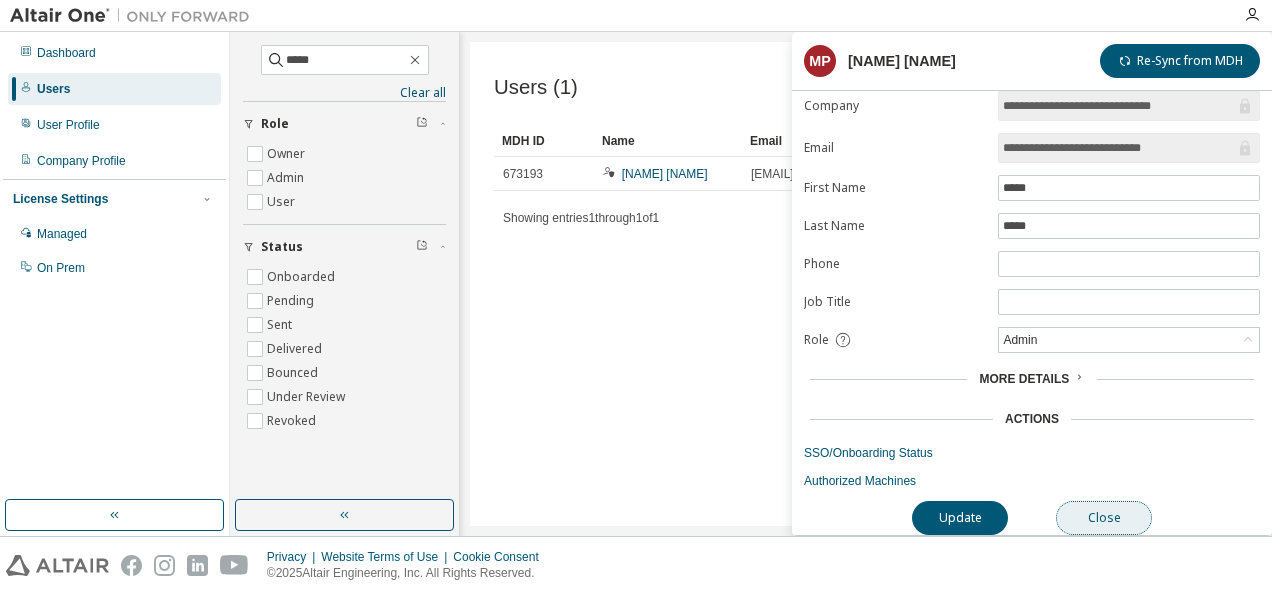 click on "Close" at bounding box center (1104, 518) 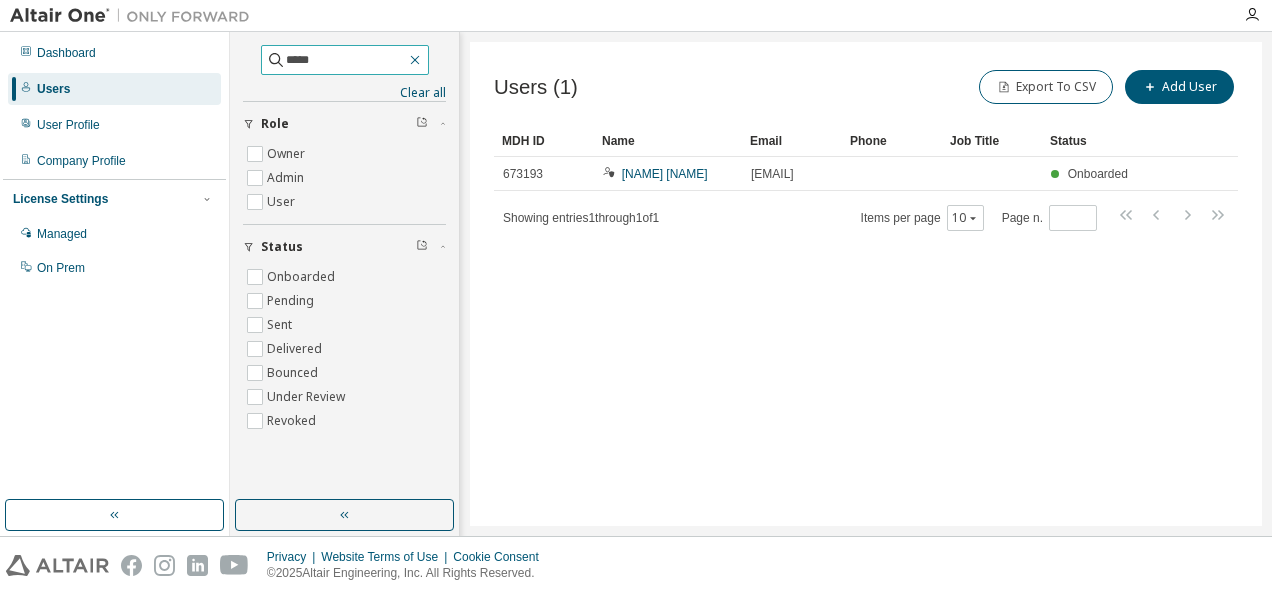 click 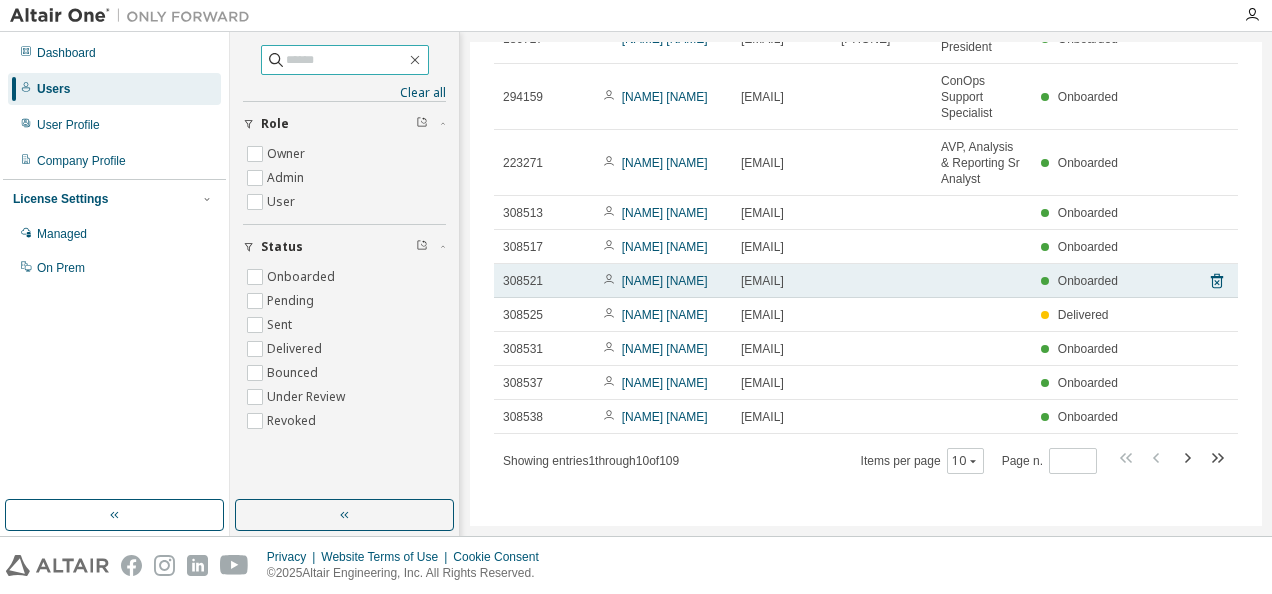 scroll, scrollTop: 0, scrollLeft: 0, axis: both 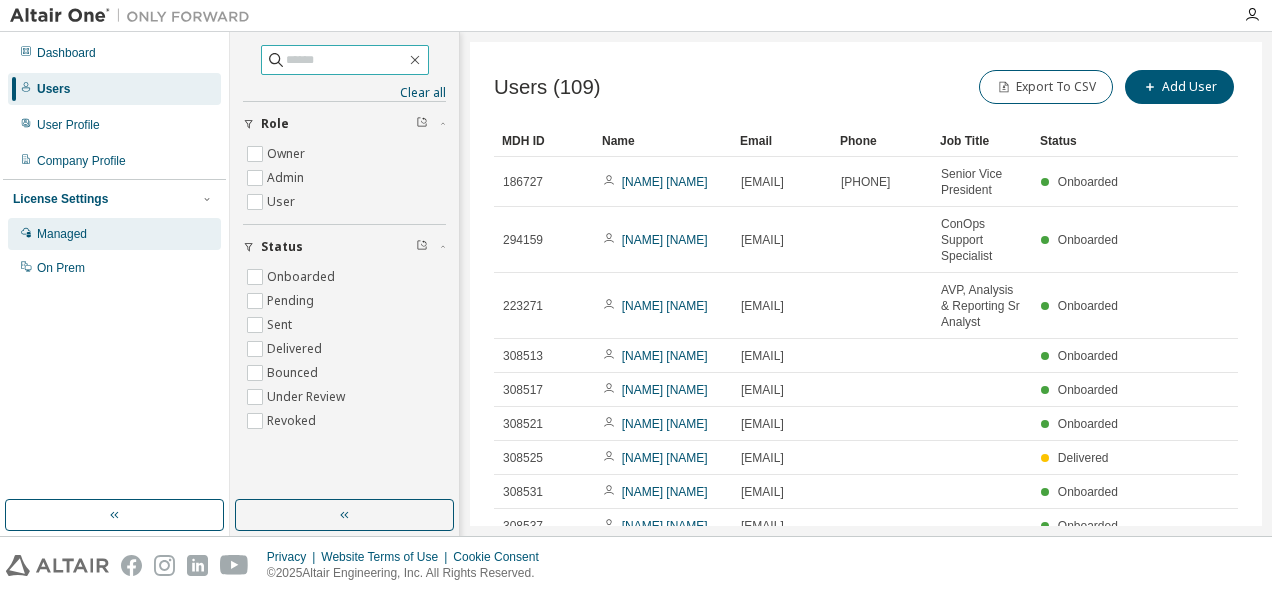 click on "Managed" at bounding box center [62, 234] 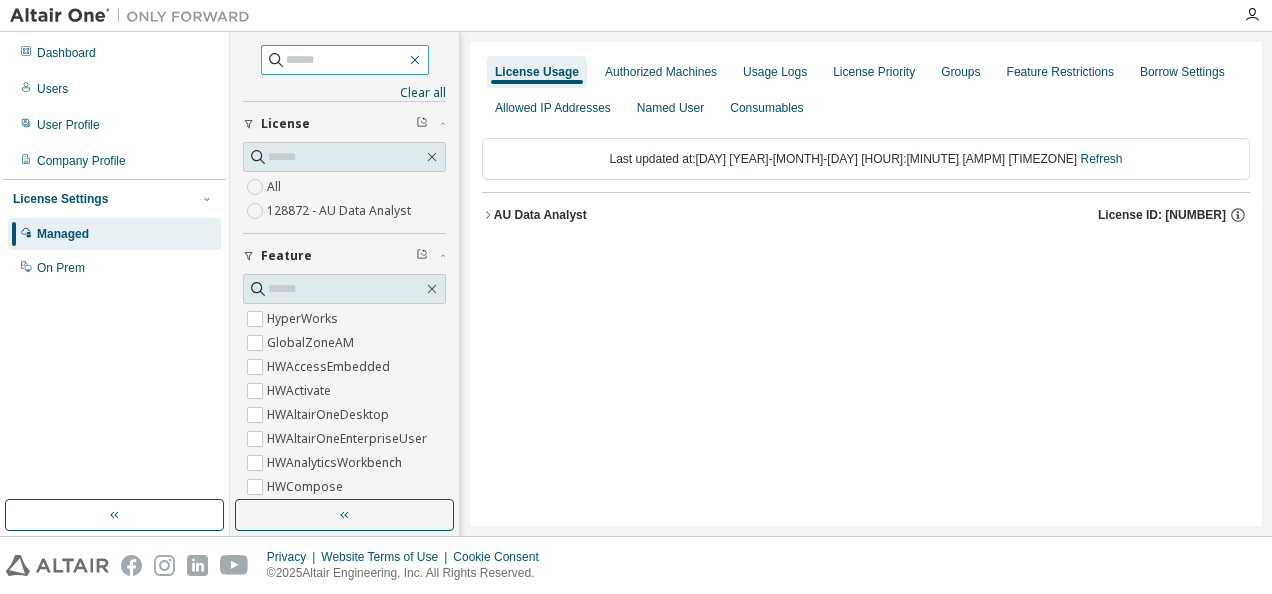 click 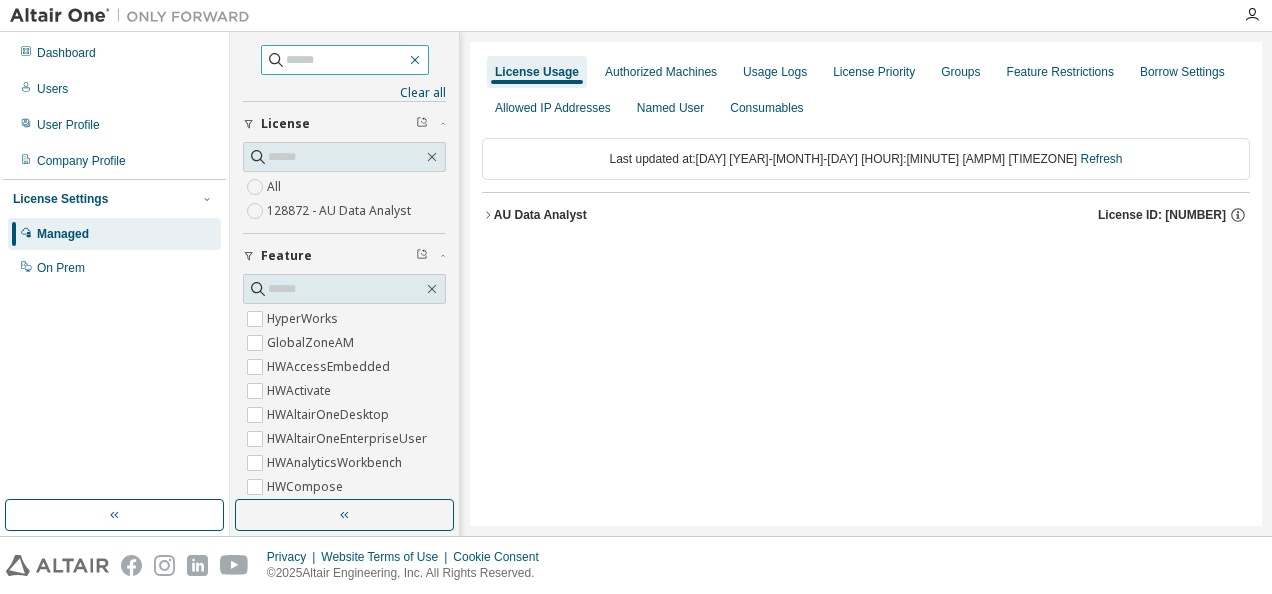 click 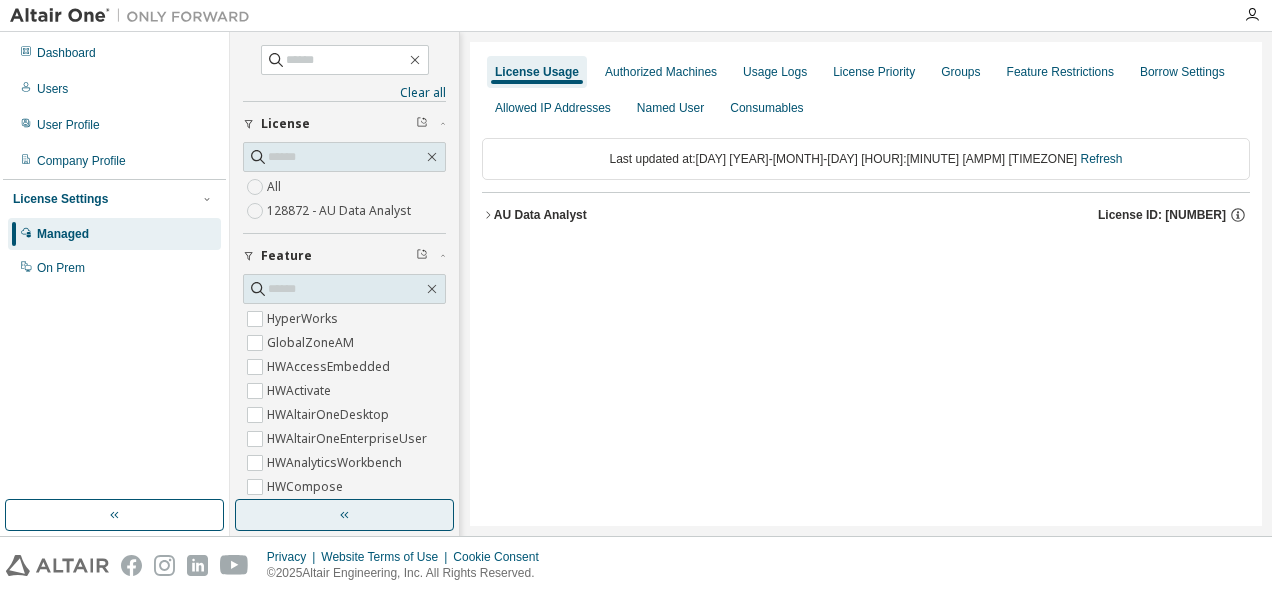 click at bounding box center (344, 515) 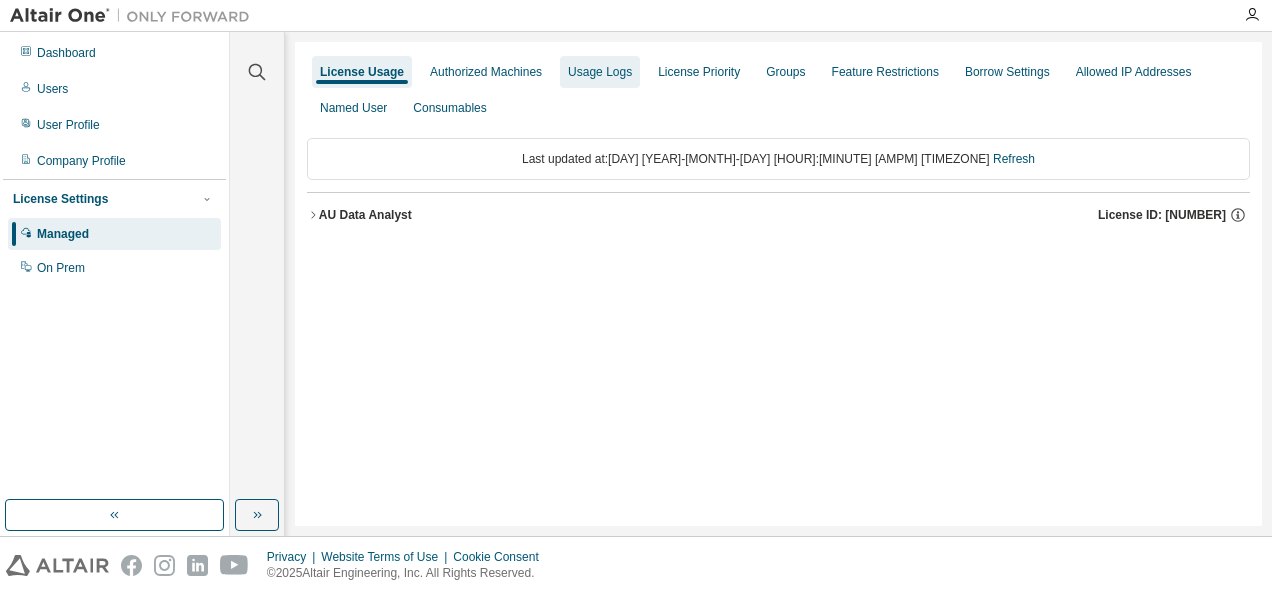 click on "Usage Logs" at bounding box center (600, 72) 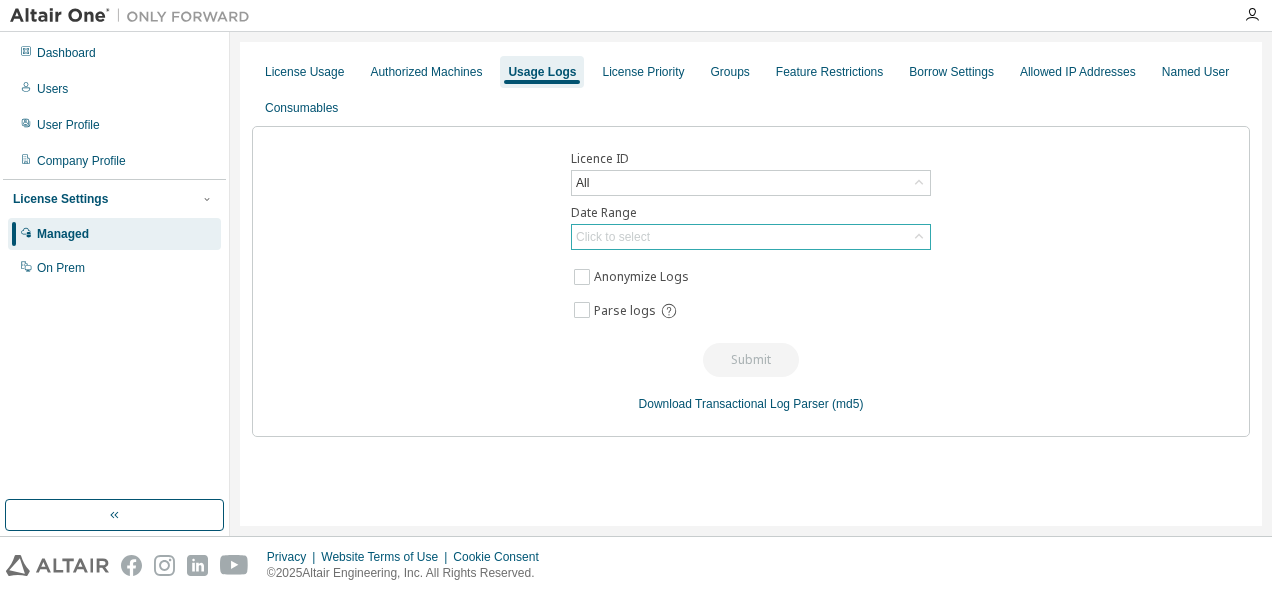 click on "Click to select" at bounding box center (613, 237) 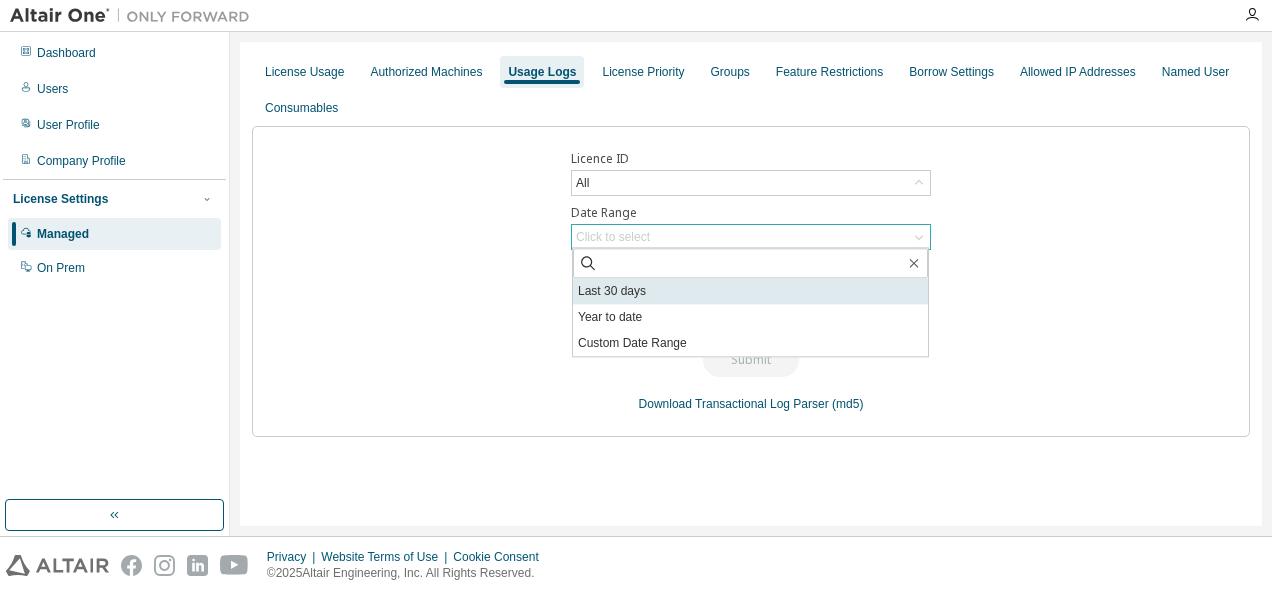 click on "Last 30 days" at bounding box center (750, 291) 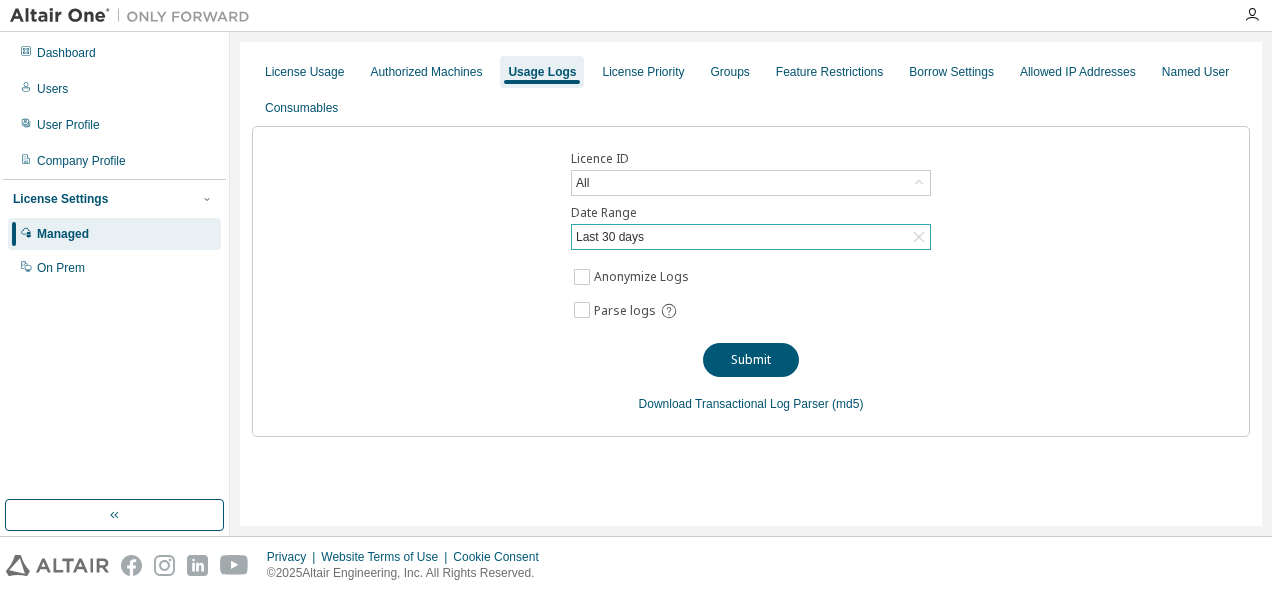 click on "Last 30 days" at bounding box center [610, 237] 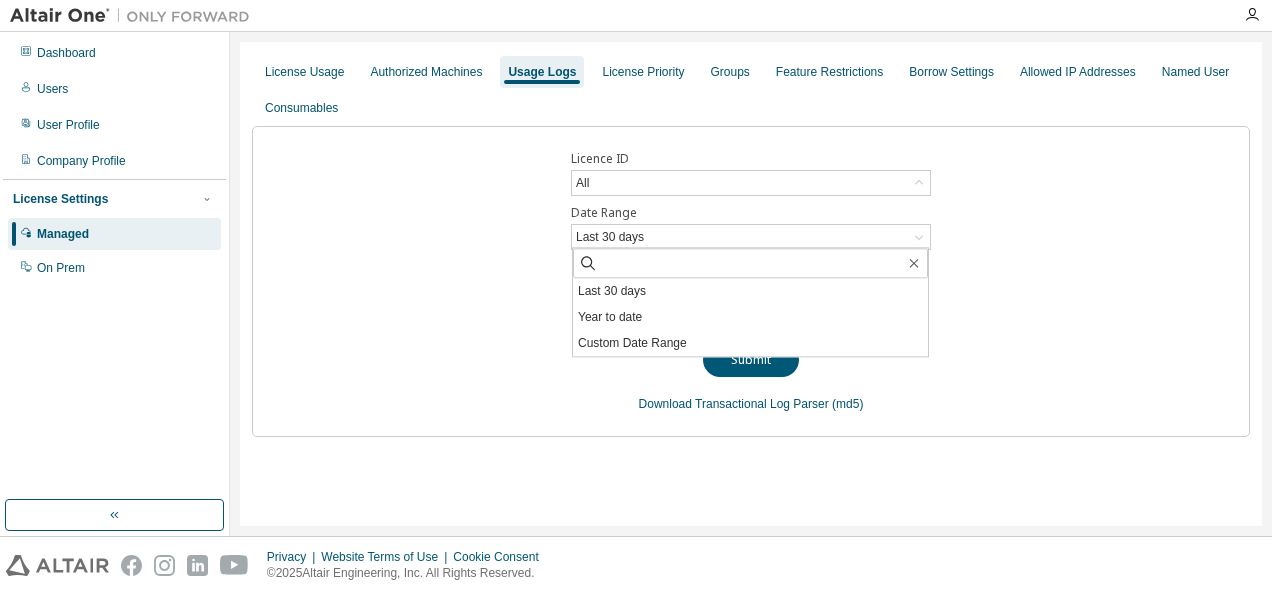 click on "Licence ID All Date Range Last 30 days Last 30 days Year to date Custom Date Range Anonymize Logs Parse logs Submit Download Transactional Log Parser   (md5)" at bounding box center (751, 281) 